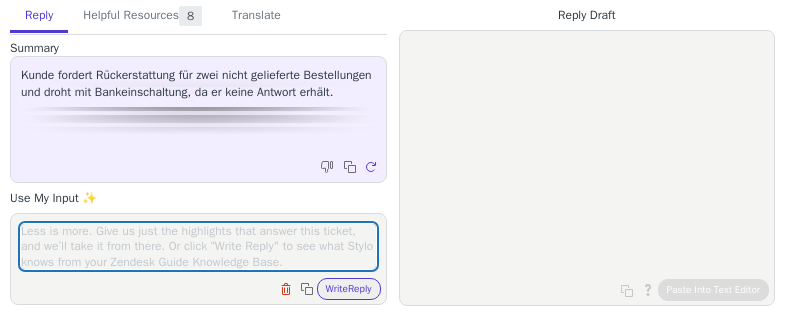 scroll, scrollTop: 0, scrollLeft: 0, axis: both 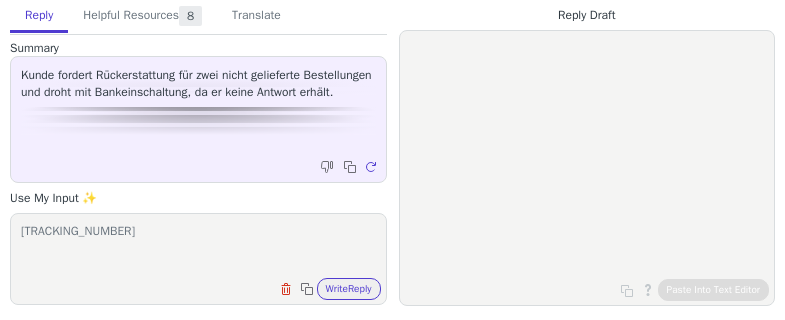 click on "[TRACKING_NUMBER]" at bounding box center (198, 246) 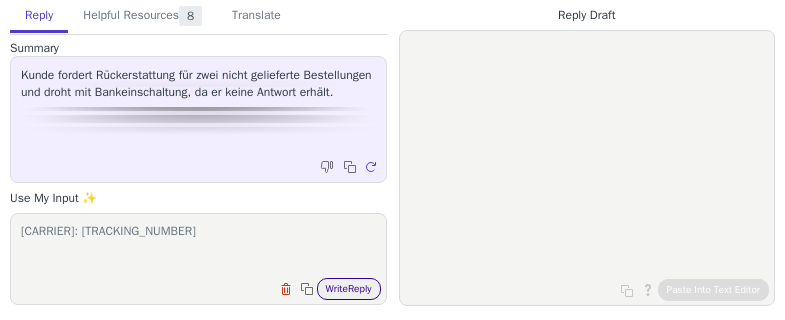 type on "[CARRIER]: [TRACKING_NUMBER]" 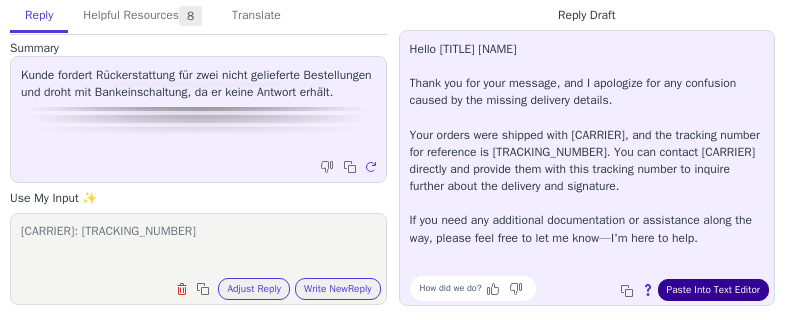 click on "Paste Into Text Editor" at bounding box center (713, 290) 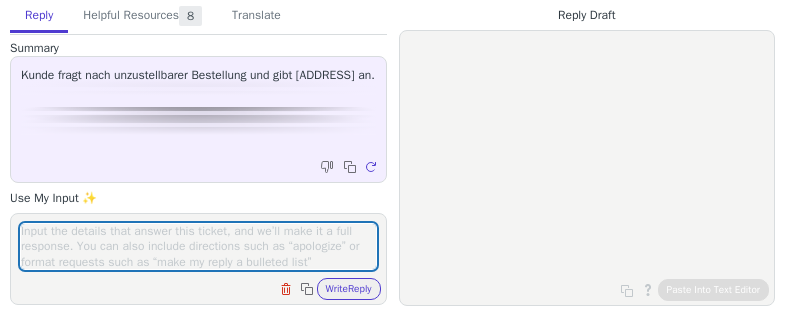 scroll, scrollTop: 0, scrollLeft: 0, axis: both 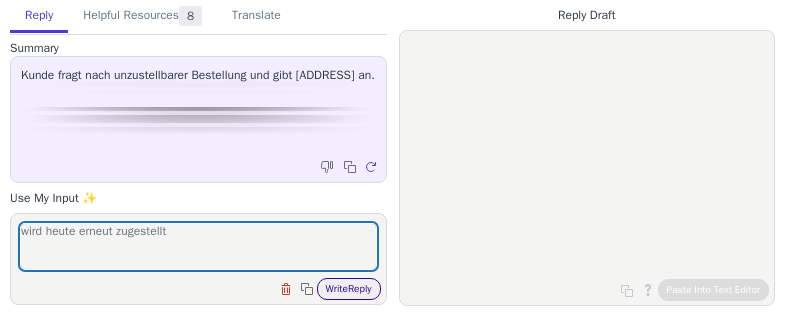 type on "wird heute erneut zugestellt" 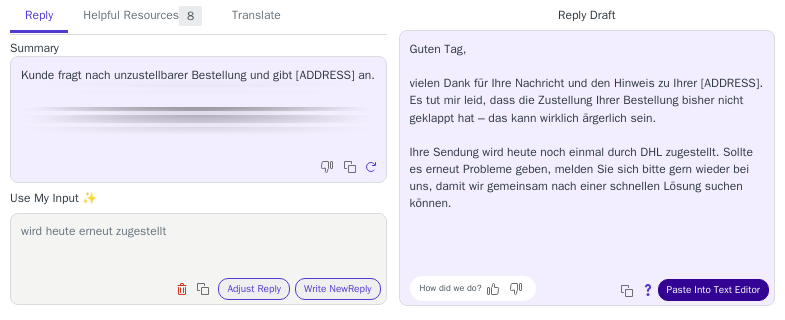 click on "Paste Into Text Editor" at bounding box center [713, 290] 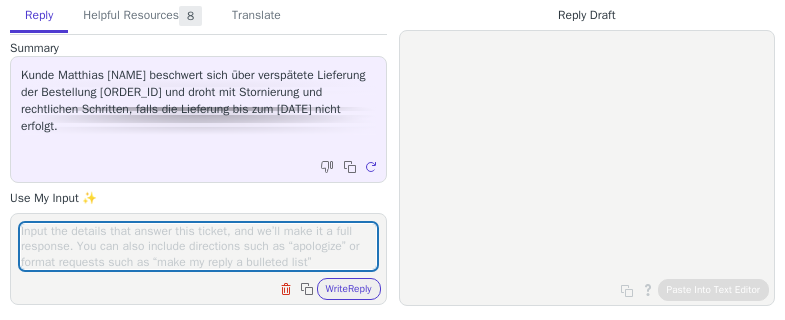 scroll, scrollTop: 0, scrollLeft: 0, axis: both 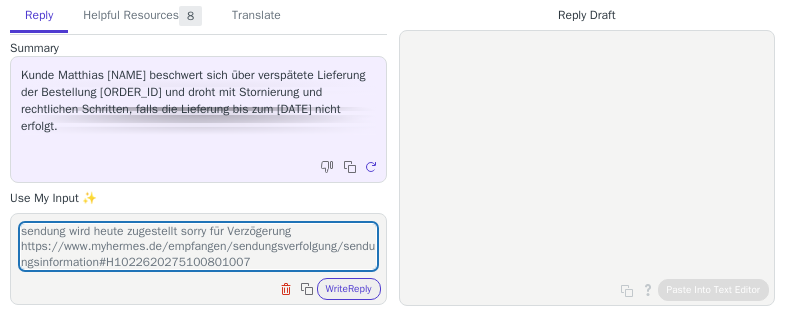 type on "sendung wird heute zugestellt sorry für Verzögerung https://www.myhermes.de/empfangen/sendungsverfolgung/sendungsinformation#H1022620275100801007" 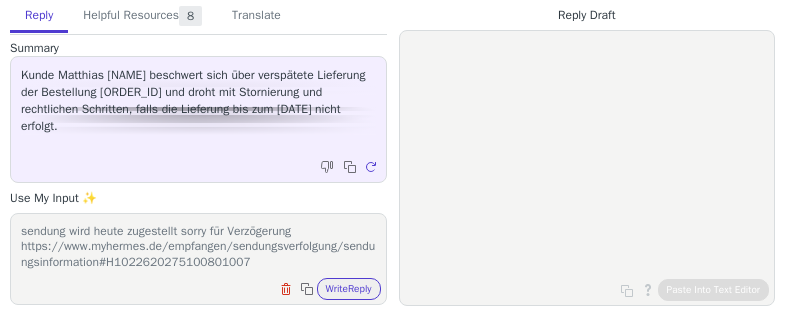 click on "sendung wird heute zugestellt sorry für Verzögerung https://www.myhermes.de/empfangen/sendungsverfolgung/sendungsinformation#H1022620275100801007 Clear field Copy to clipboard Write  Reply" at bounding box center [198, 259] 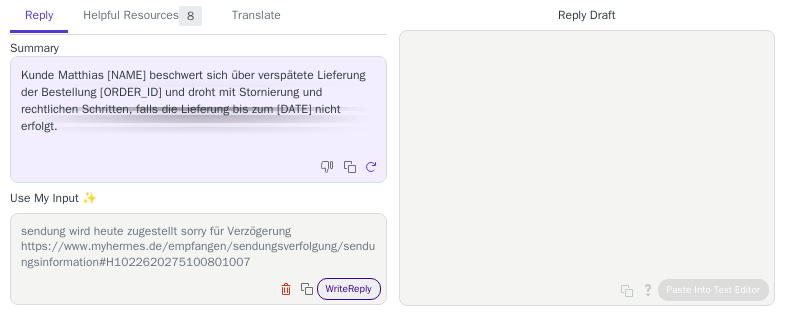 click on "Write  Reply" at bounding box center [349, 289] 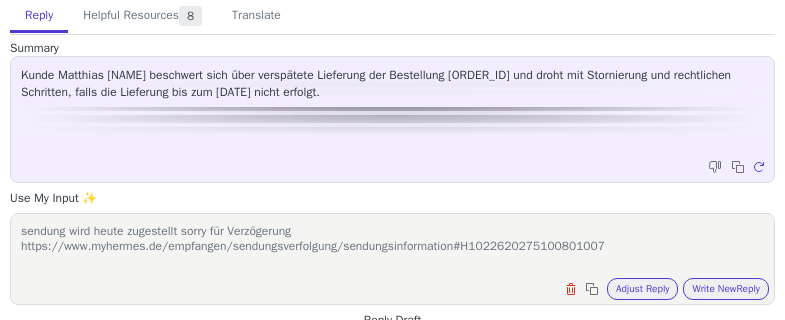 click on "Write New  Reply" at bounding box center [726, 289] 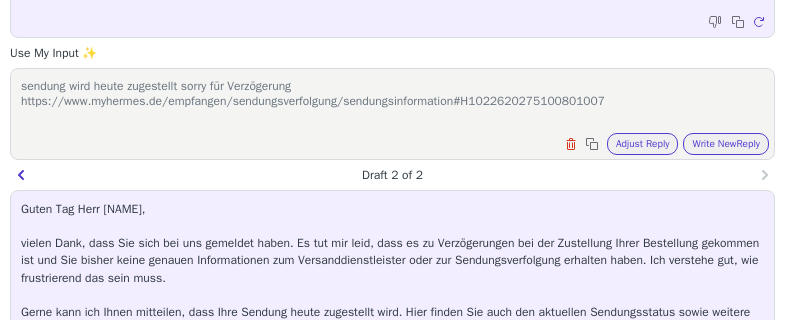 scroll, scrollTop: 292, scrollLeft: 0, axis: vertical 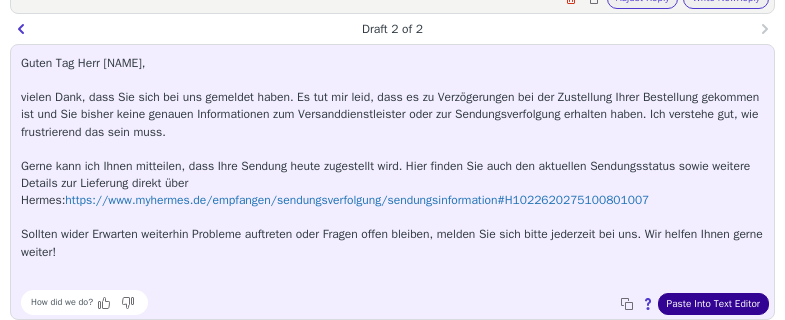 click on "Paste Into Text Editor" at bounding box center (713, 304) 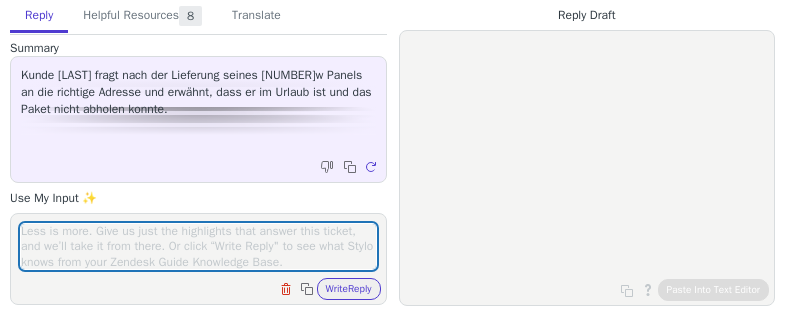 scroll, scrollTop: 0, scrollLeft: 0, axis: both 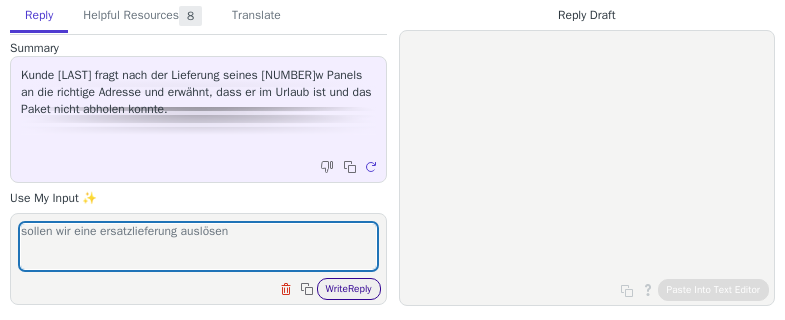 type on "sollen wir eine ersatzlieferung auslösen" 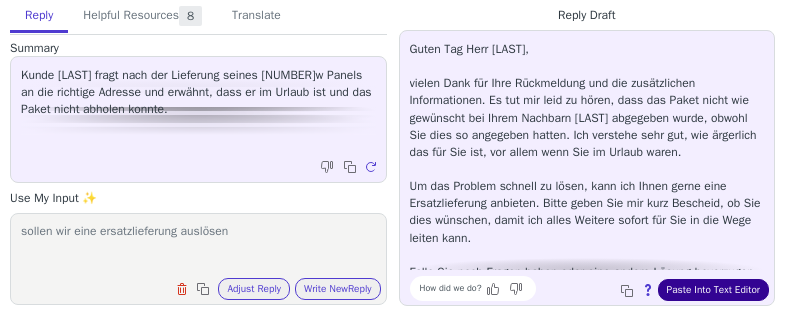click on "Paste Into Text Editor" at bounding box center (713, 290) 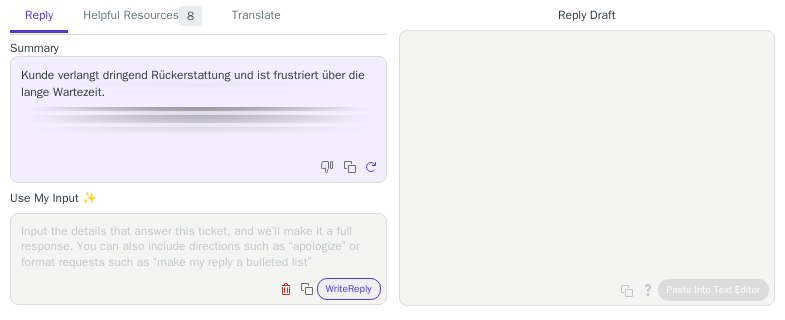 scroll, scrollTop: 0, scrollLeft: 0, axis: both 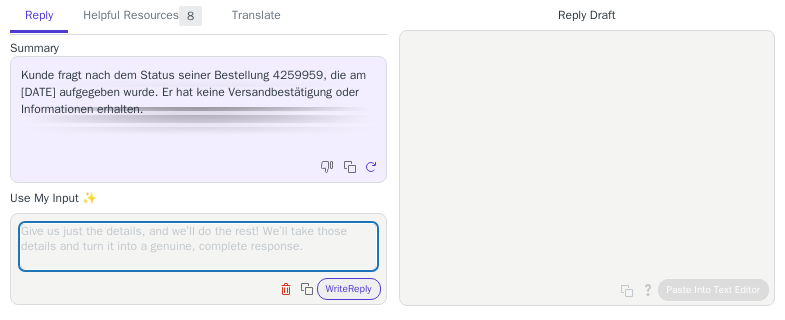 click at bounding box center [198, 246] 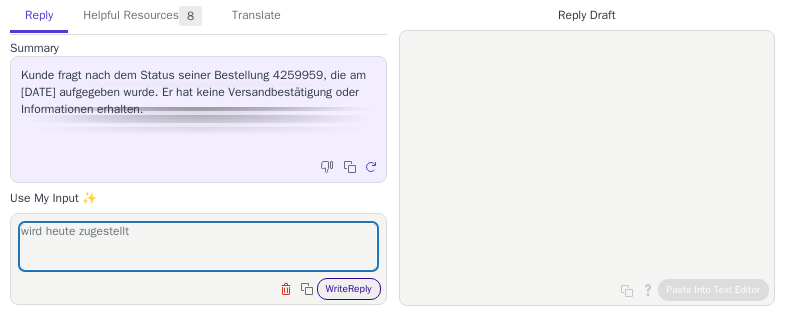 type on "wird heute zugestellt" 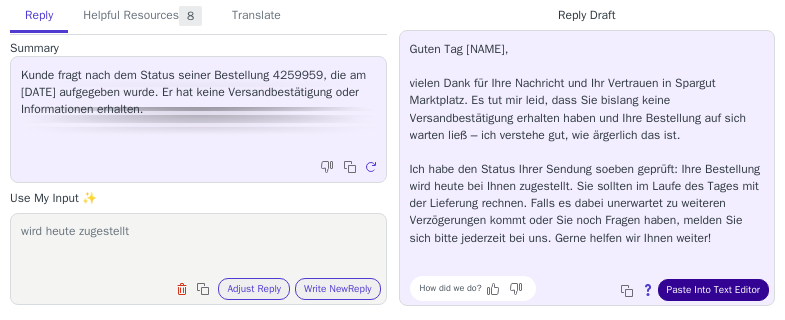 click on "Paste Into Text Editor" at bounding box center [713, 290] 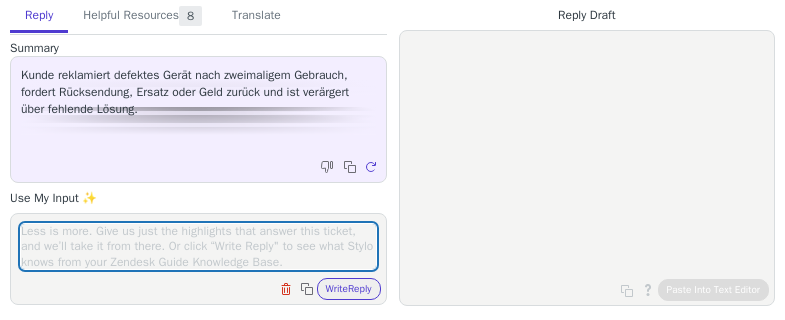 click at bounding box center (198, 246) 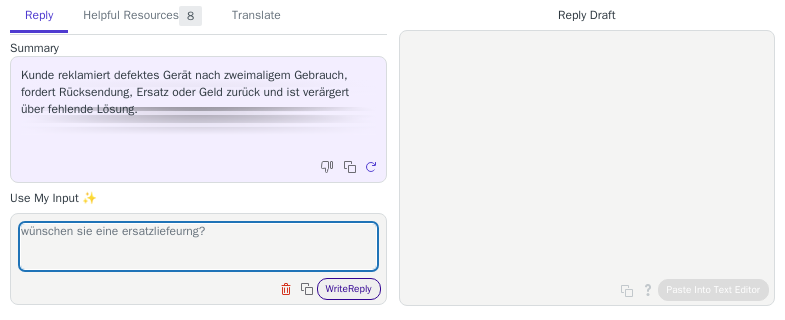 type on "wünschen sie eine ersatzliefeurng?" 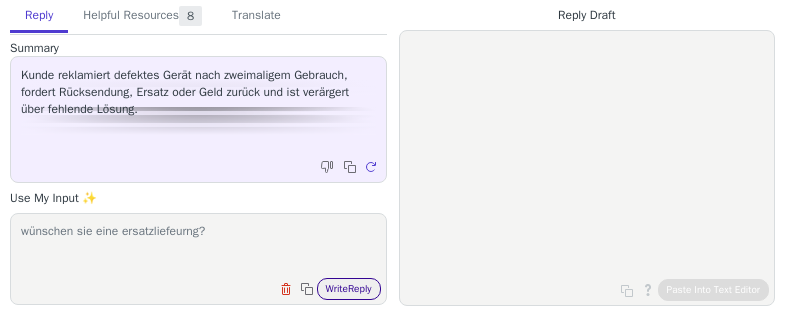 click on "Write  Reply" at bounding box center [349, 289] 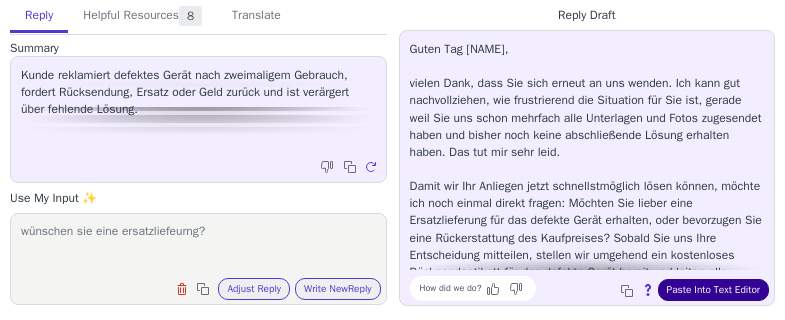 click on "Paste Into Text Editor" at bounding box center [713, 290] 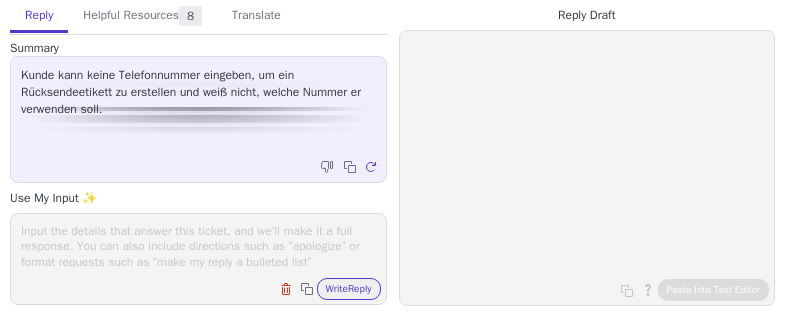 scroll, scrollTop: 0, scrollLeft: 0, axis: both 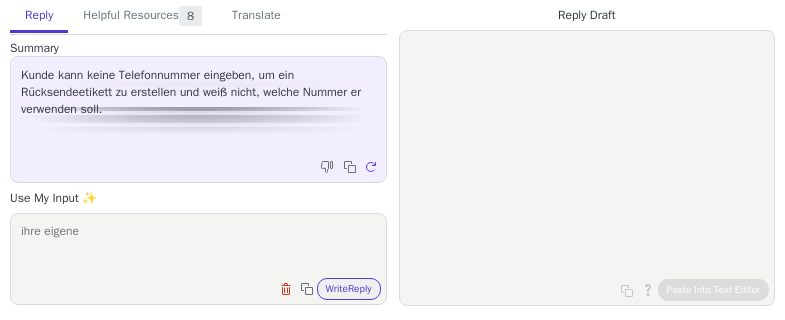 type on "ihre eigene" 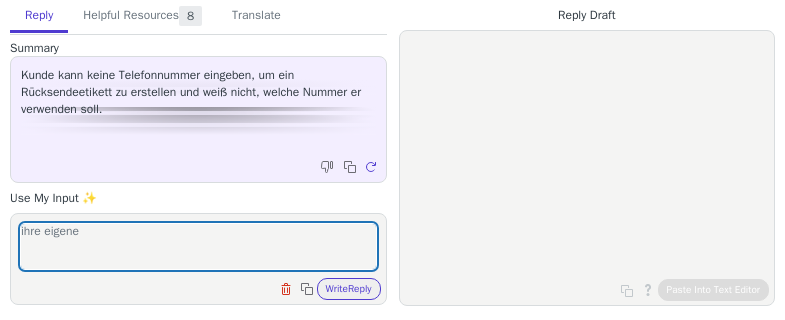 click on "ihre eigene Clear field Copy to clipboard Write  Reply" at bounding box center [198, 259] 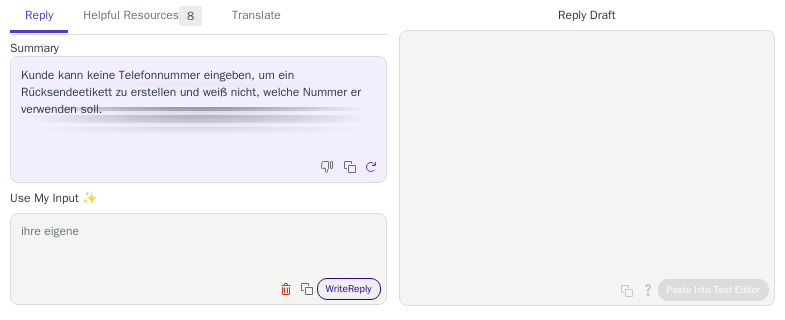 click on "Write  Reply" at bounding box center (349, 289) 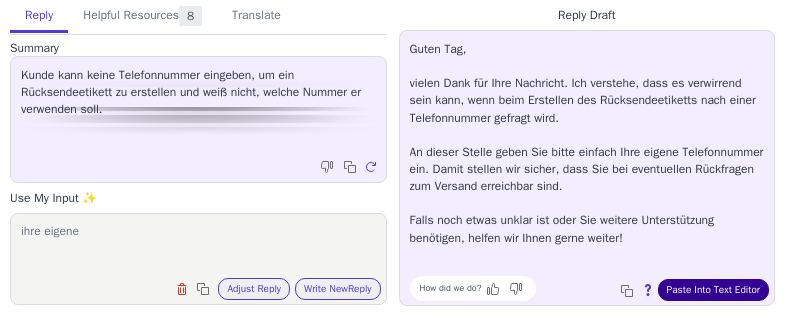 click on "Paste Into Text Editor" at bounding box center (713, 290) 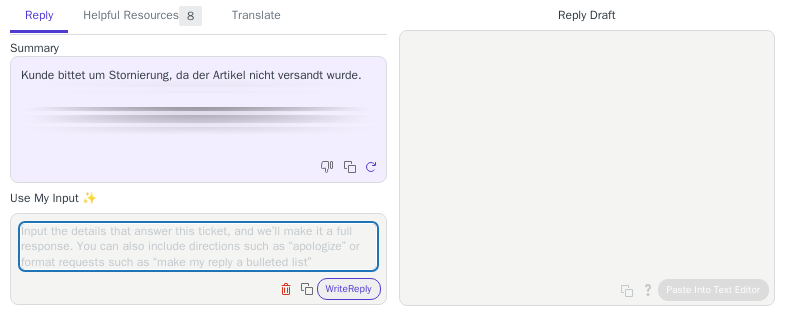 scroll, scrollTop: 0, scrollLeft: 0, axis: both 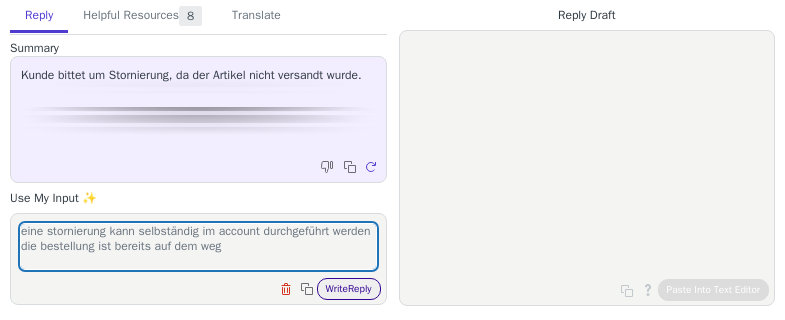 type on "eine stornierung kann selbständig im account durchgeführt werden die bestellung ist bereits auf dem weg" 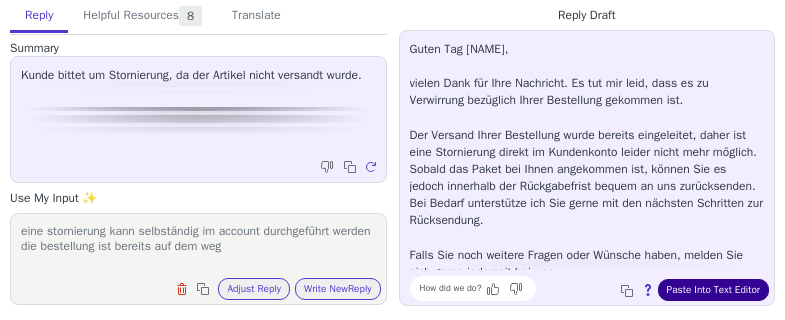 click on "Paste Into Text Editor" at bounding box center (713, 290) 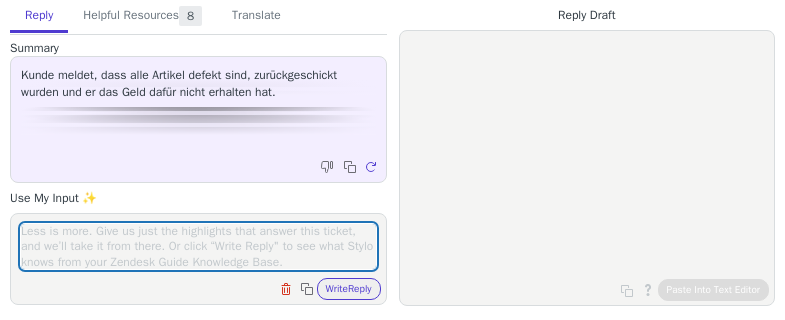 click at bounding box center (198, 246) 